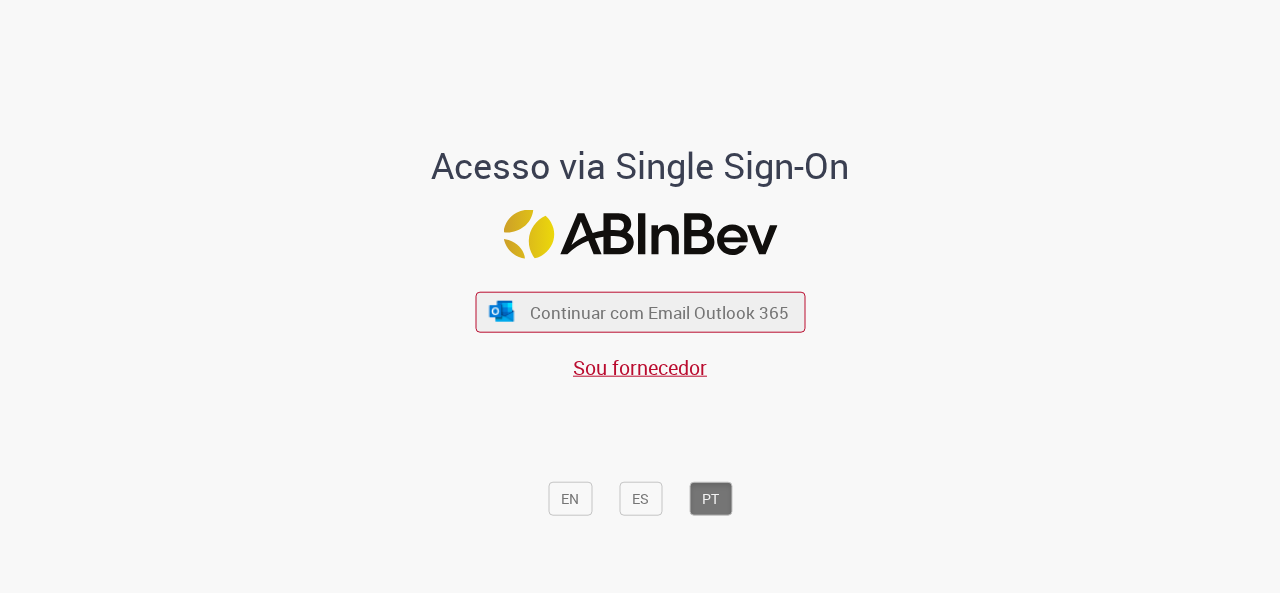 scroll, scrollTop: 0, scrollLeft: 0, axis: both 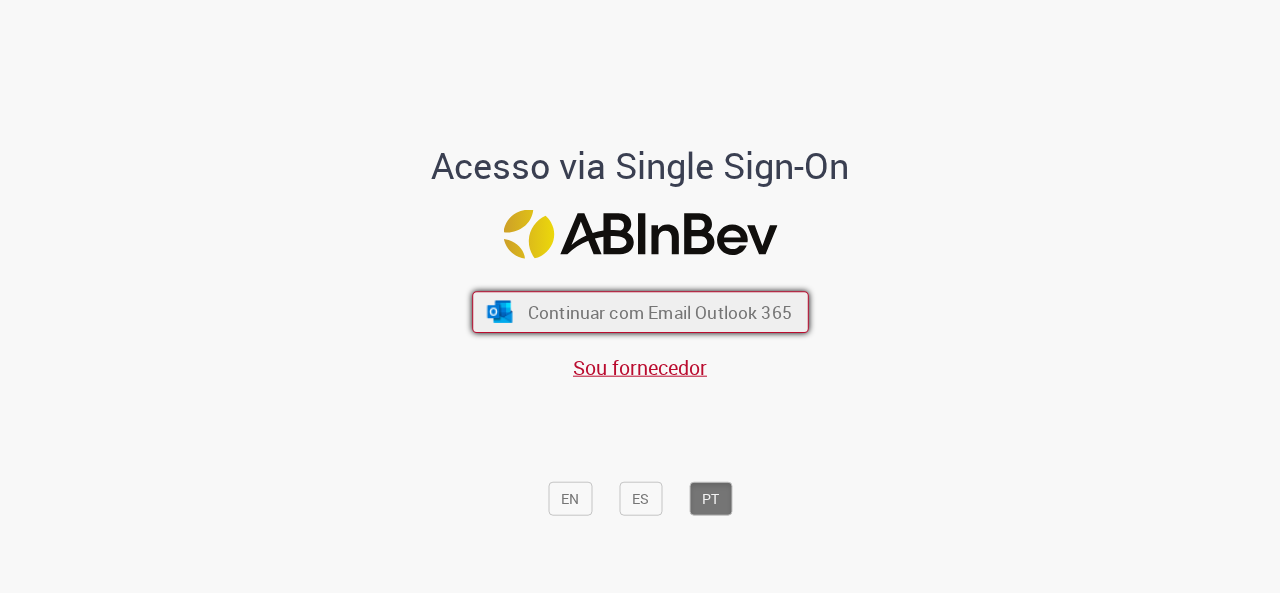 click on "Continuar com Email Outlook 365" at bounding box center [640, 312] 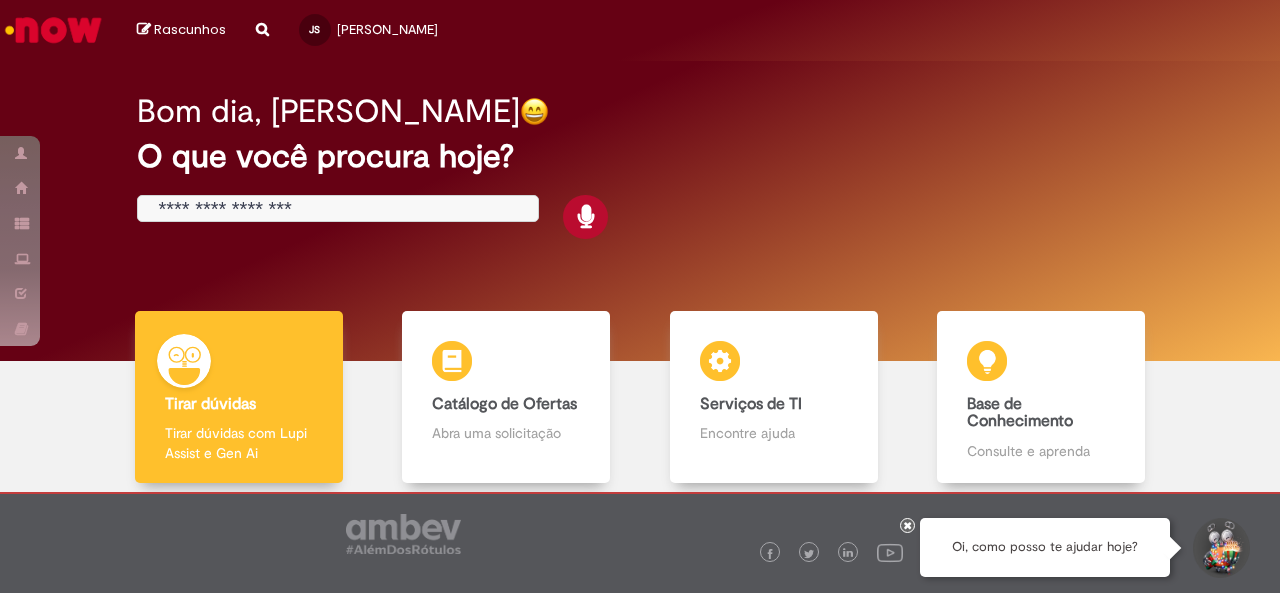 scroll, scrollTop: 0, scrollLeft: 0, axis: both 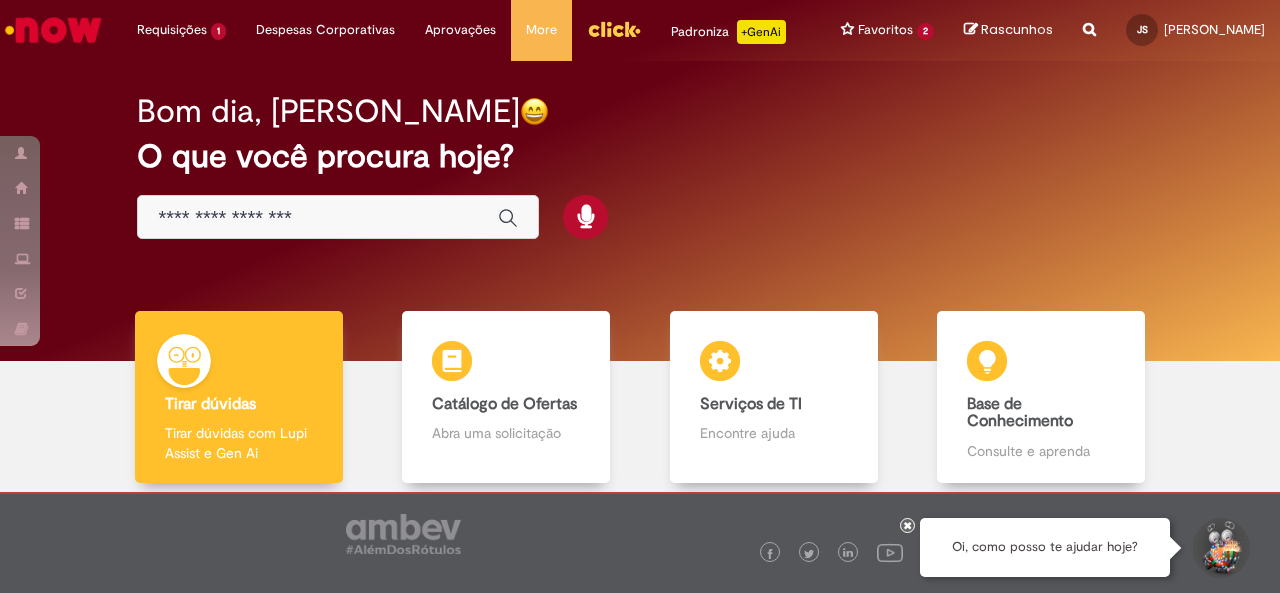 click at bounding box center [318, 218] 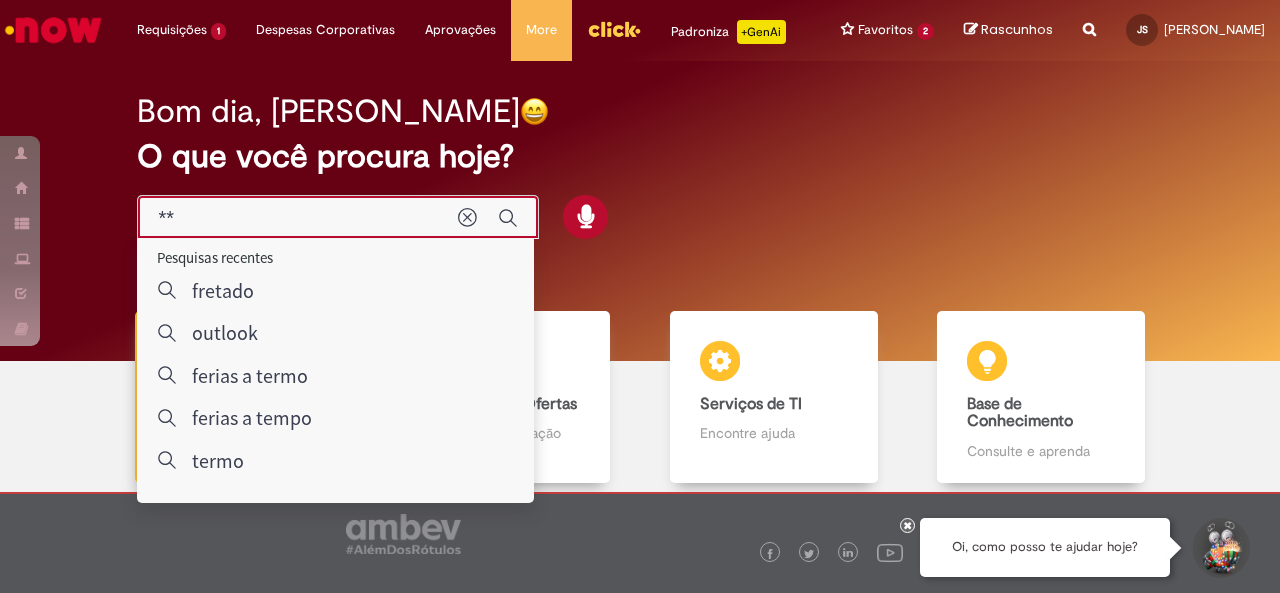 type on "*" 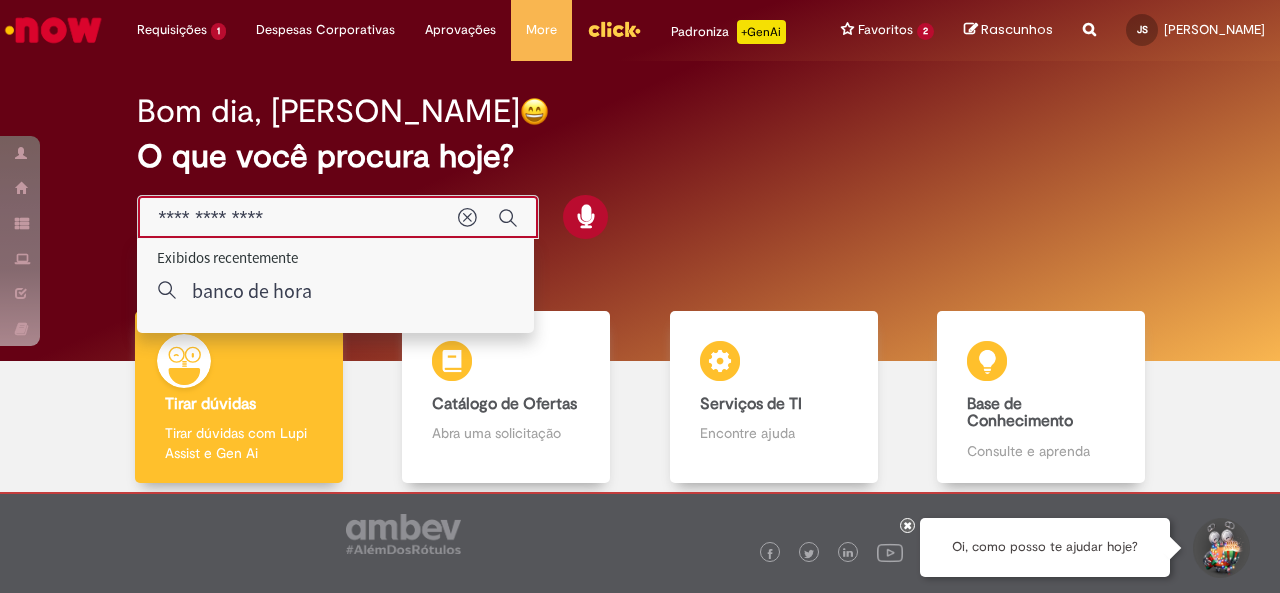 type on "**********" 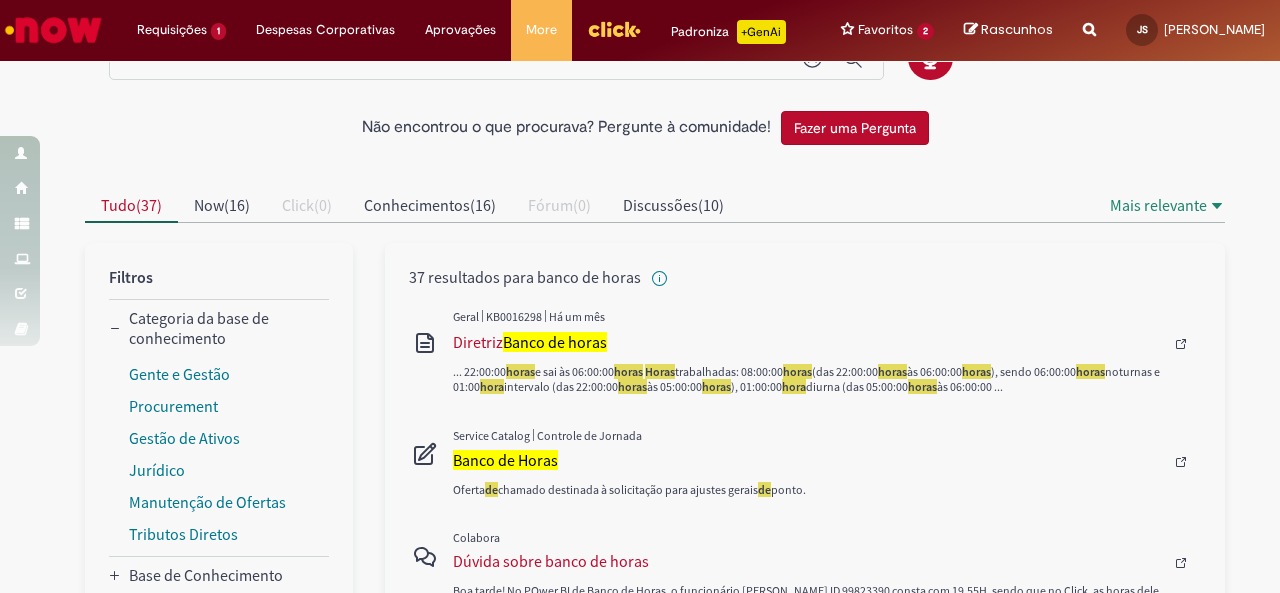 scroll, scrollTop: 100, scrollLeft: 0, axis: vertical 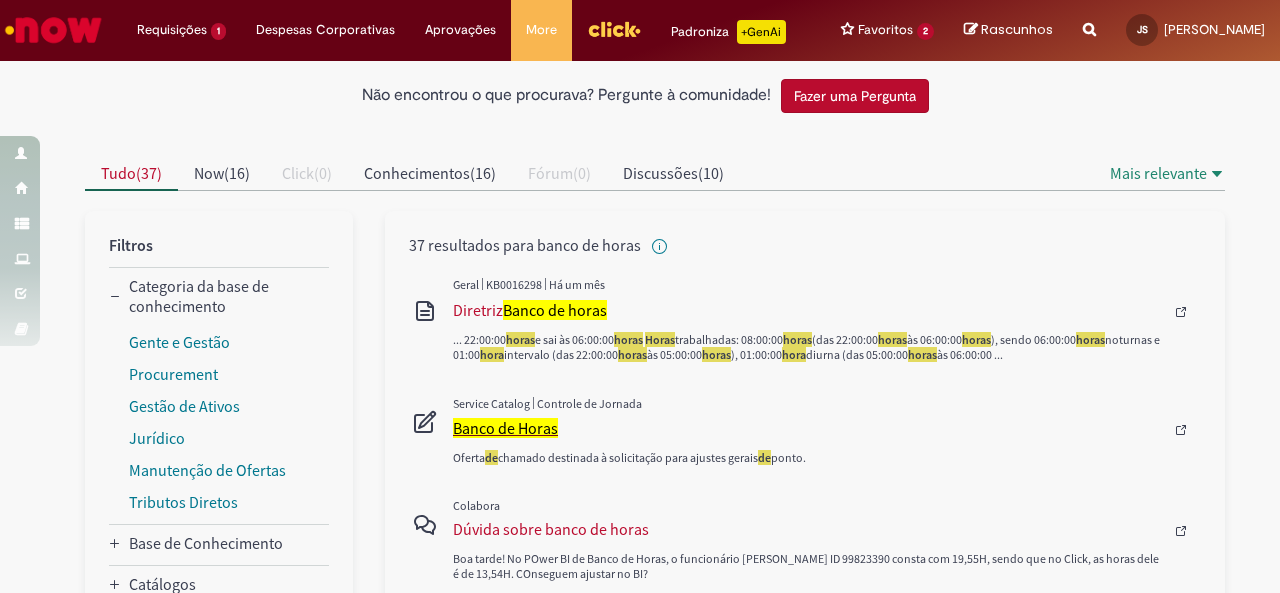 click on "Banco de Horas" at bounding box center (505, 428) 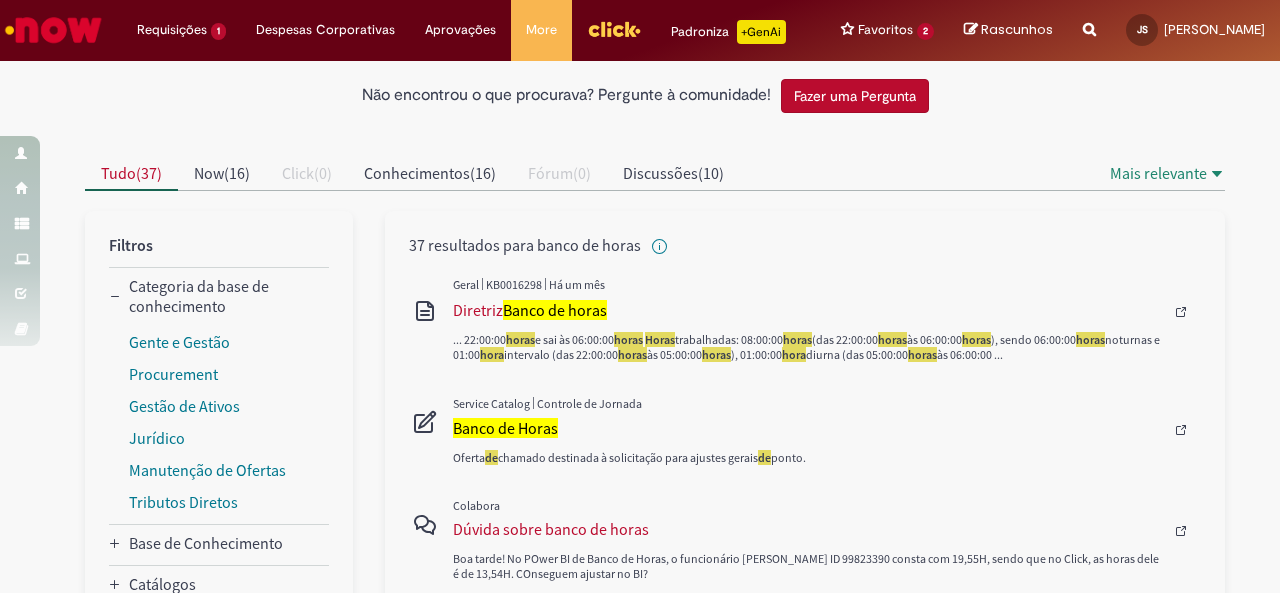 scroll, scrollTop: 0, scrollLeft: 0, axis: both 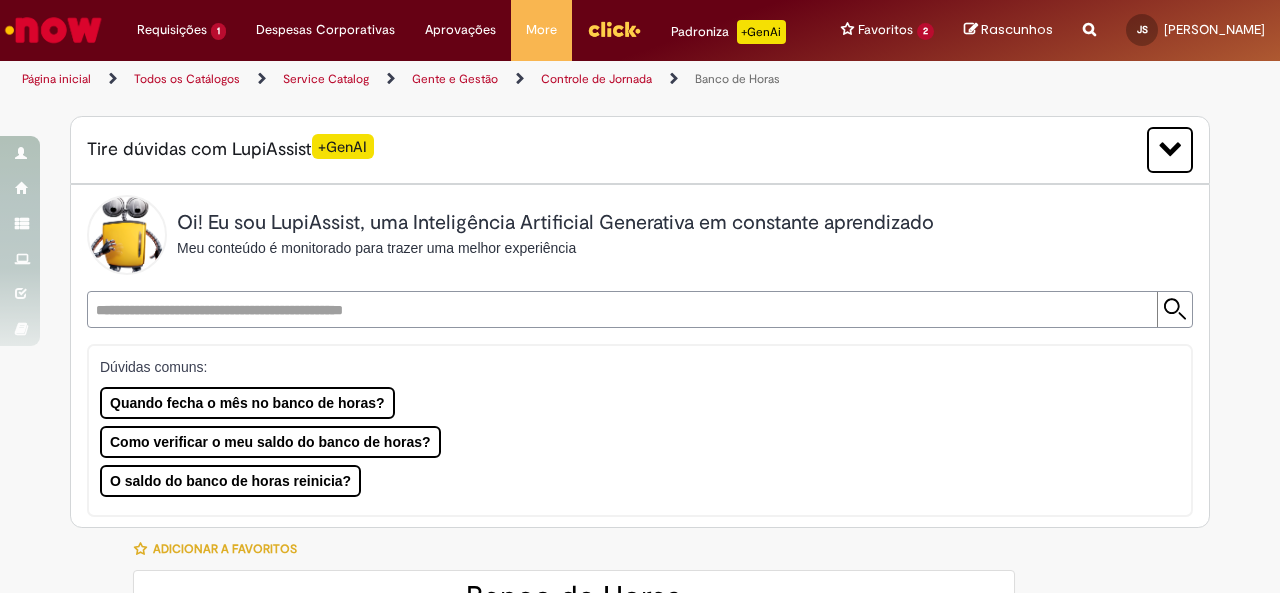 type on "********" 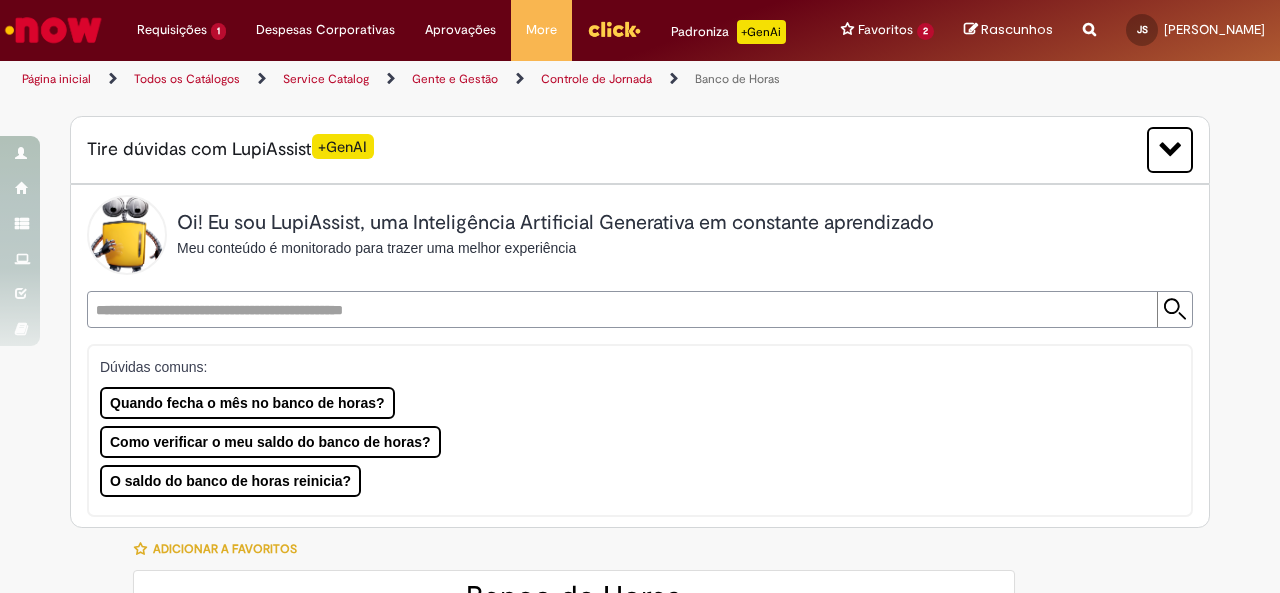 type on "**********" 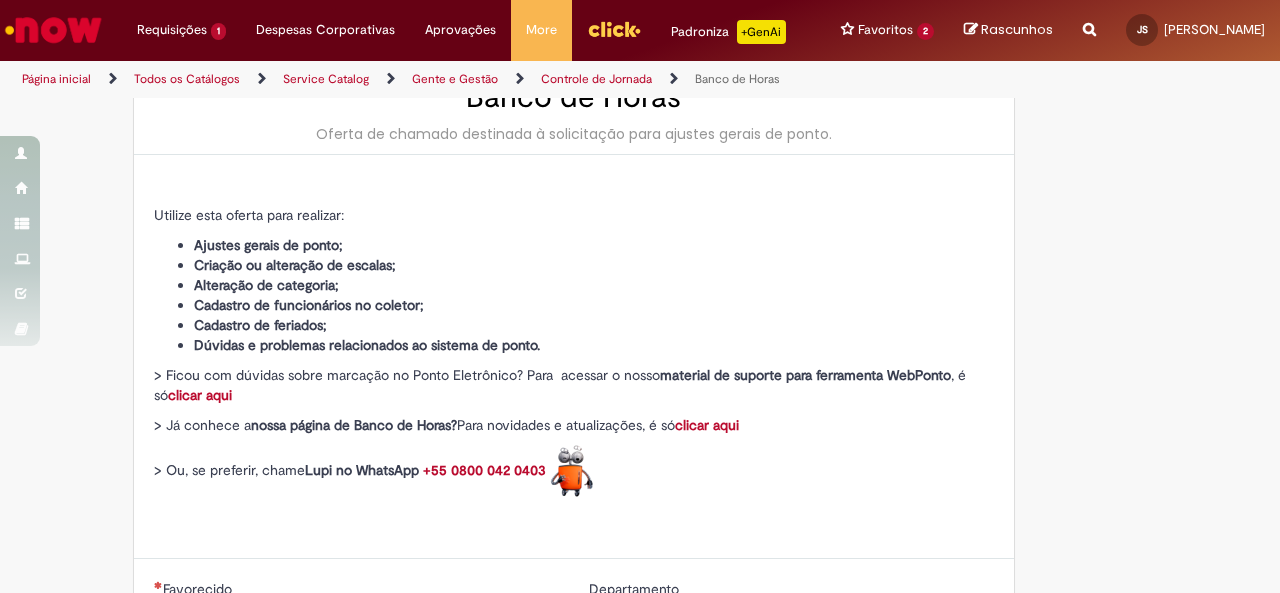 type on "**********" 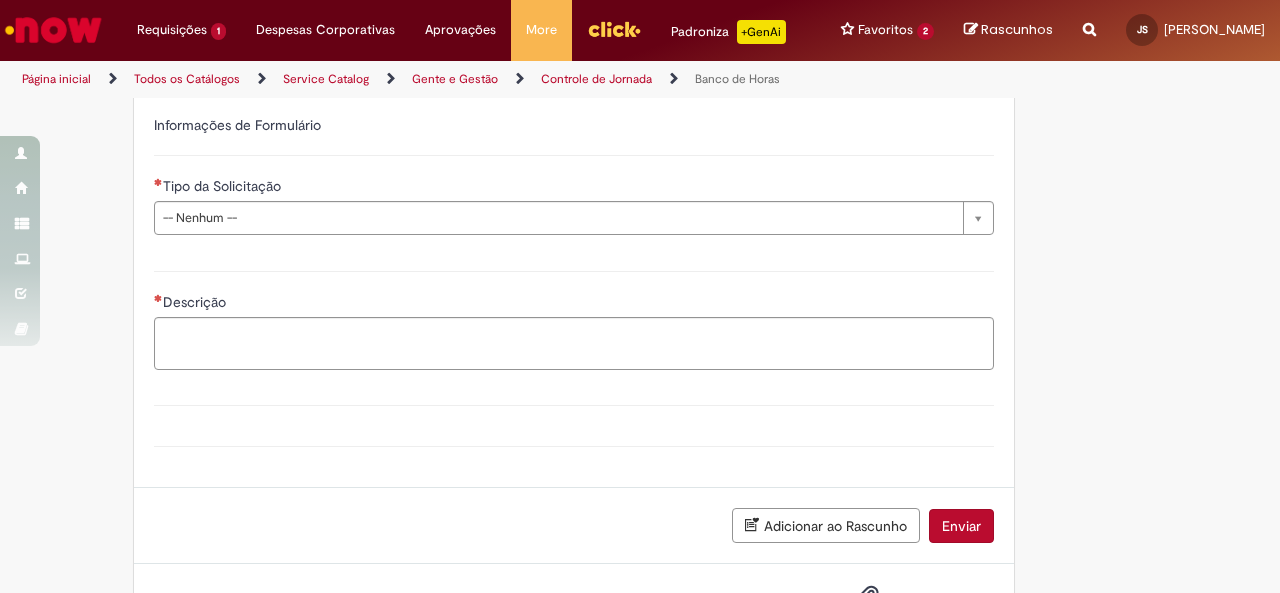 scroll, scrollTop: 1273, scrollLeft: 0, axis: vertical 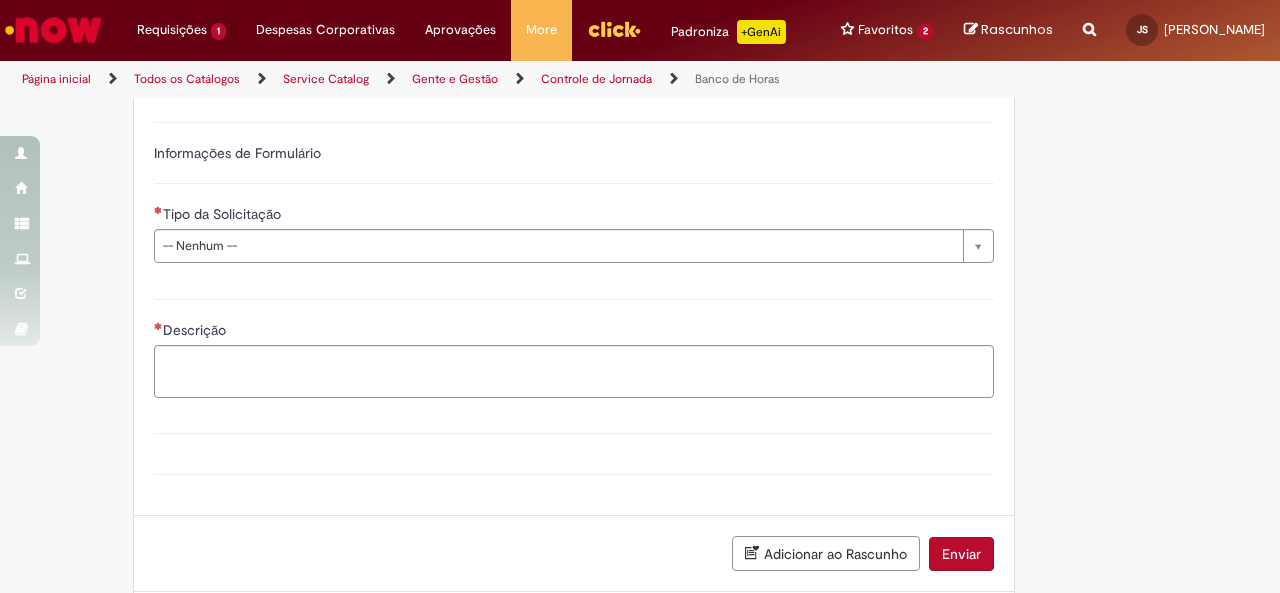 click at bounding box center [614, 30] 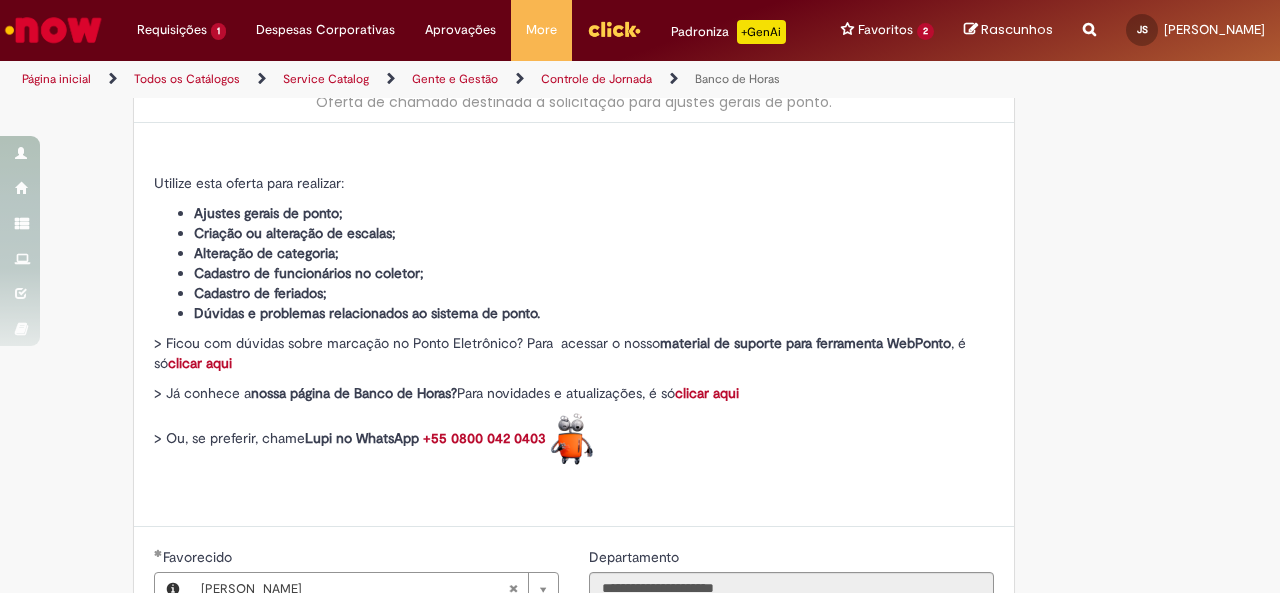 scroll, scrollTop: 373, scrollLeft: 0, axis: vertical 